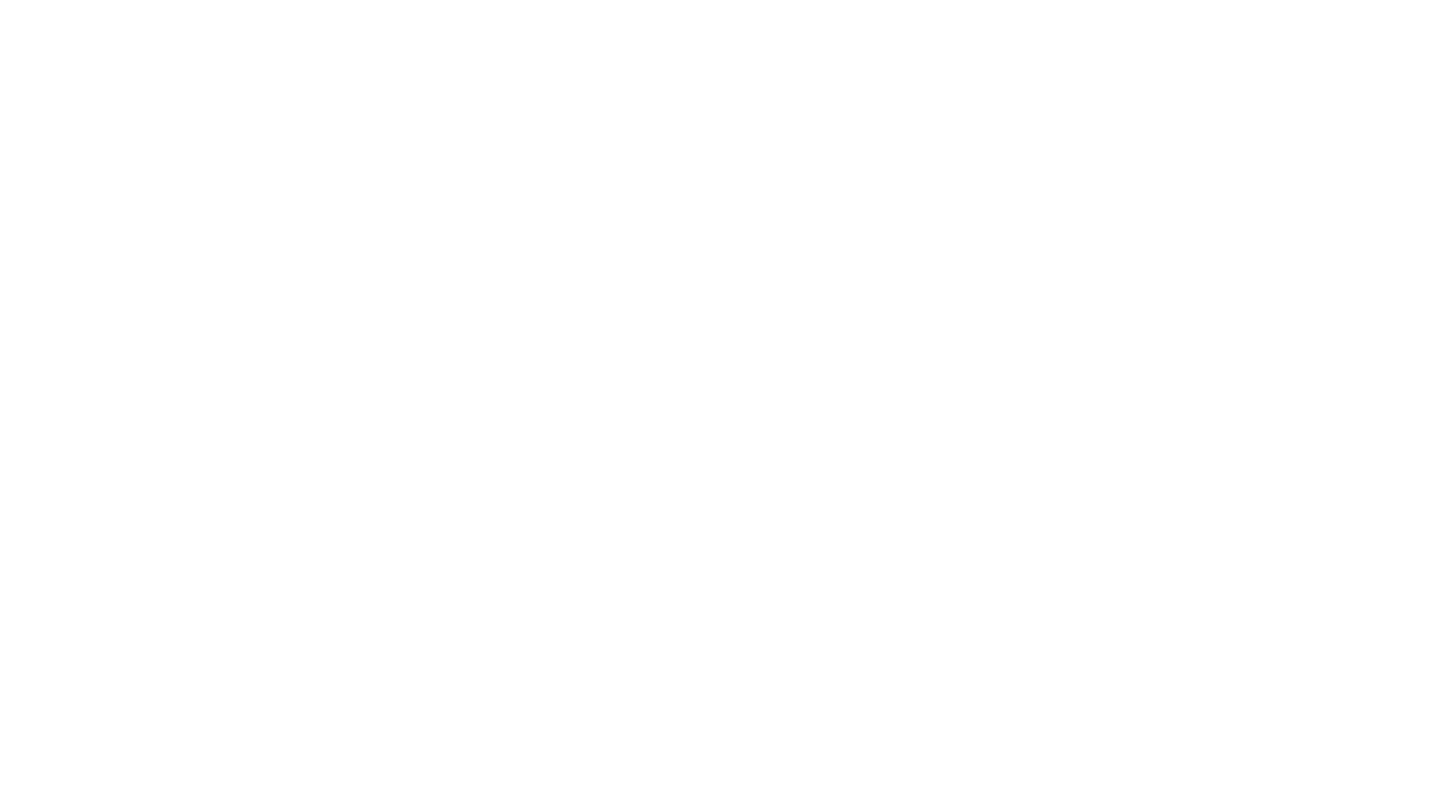 scroll, scrollTop: 0, scrollLeft: 0, axis: both 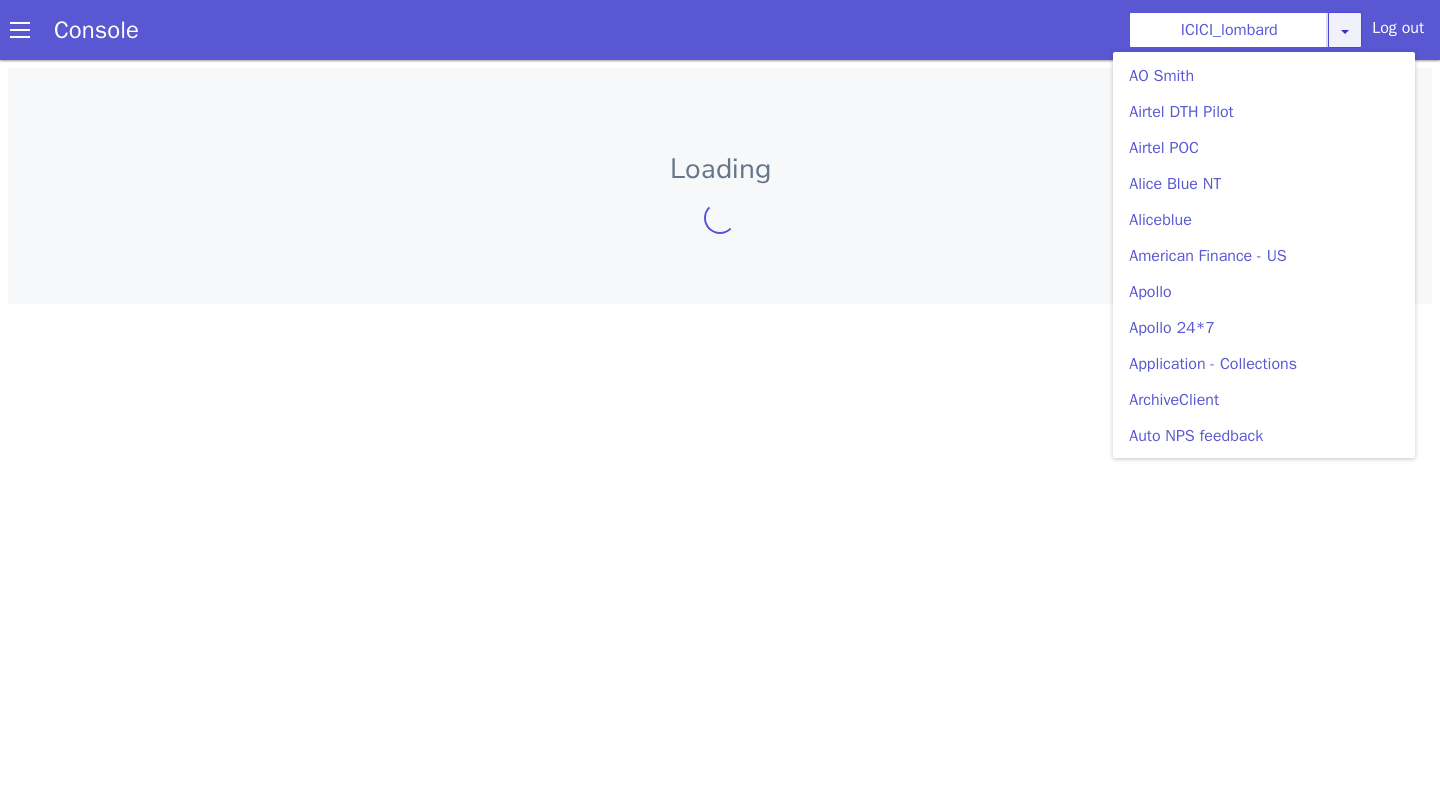 click on "ICICI_lombard AO Smith Airtel DTH Pilot Airtel POC Alice Blue NT Aliceblue American Finance - US Apollo Apollo 24*7 Application - Collections ArchiveClient Auto NPS feedback Avaya Devconnect Axis Axis AMC Axis Outbound BAGIC BALIC BALIC Old 2 Bajaj Autofinance Bajaj Fin Banking Demo Barbeque Nation Buy Now Pay Later Cars24 Cashe Central Bank of India Charles Tyrwhitt Cholamandalam Finance Consumer Durables Coverfox Covid19 Helpline Credgenics CreditMate DPDzero DUMMY Data collection Demo - Collections Dish TV E2E_VB_PAMS_India ERCM Emeritus Eureka Forbes - LQ FFAM360 - US Familiarity Farming_Axis Finaccel Flipkart Flow Templates Fusion Microfinance Giorgos_TestBot Great Learning Grievance Bot HDB Finance HDFC HDFC Ergo HDFC Freedom CC HDFC Life Demo HDFC Securities Hathway Internet Hathway V2 Home Credit IBM IBM Banking Demo ICICI ICICI Bank Outbound ICICI Lombard Persistency ICICI Prudential ICICI securities ICICI_lombard IDFC - Test IDFC First Bank IFFCO Tokio Insurance Iffco Tokio Indiamart Indigo Jarvis" at bounding box center [1245, 30] 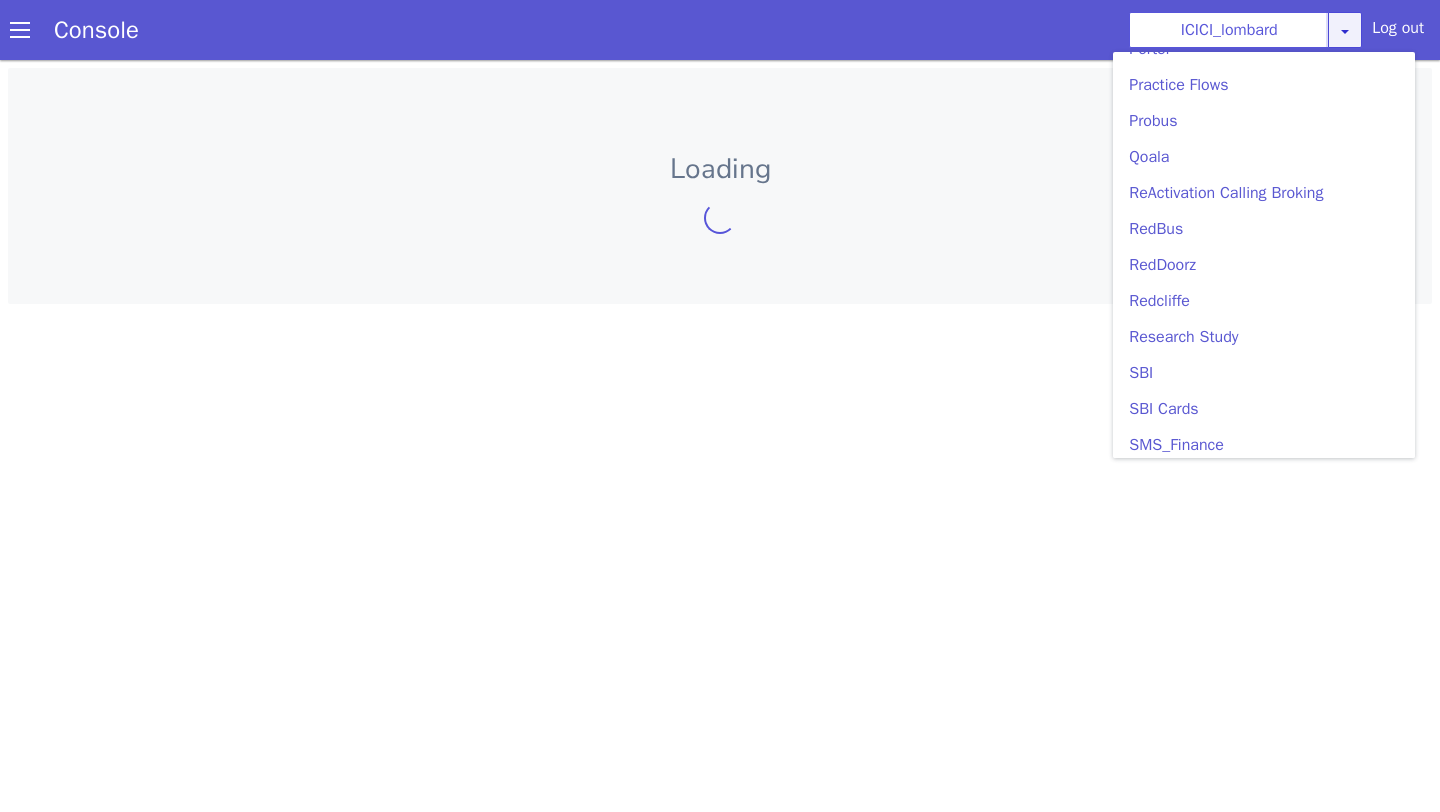 scroll, scrollTop: 4115, scrollLeft: 0, axis: vertical 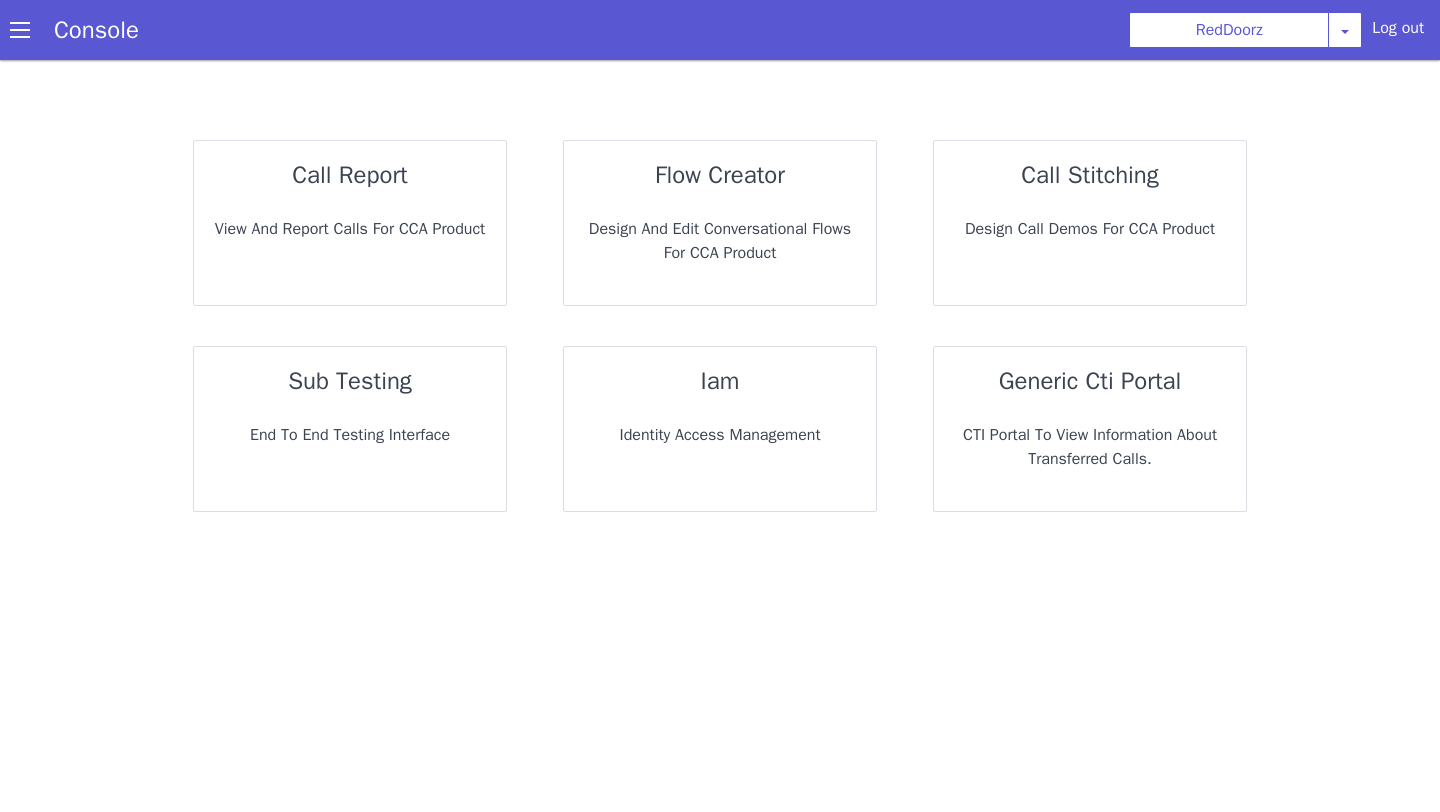 click on "call report View and report calls for CCA Product" at bounding box center [350, 223] 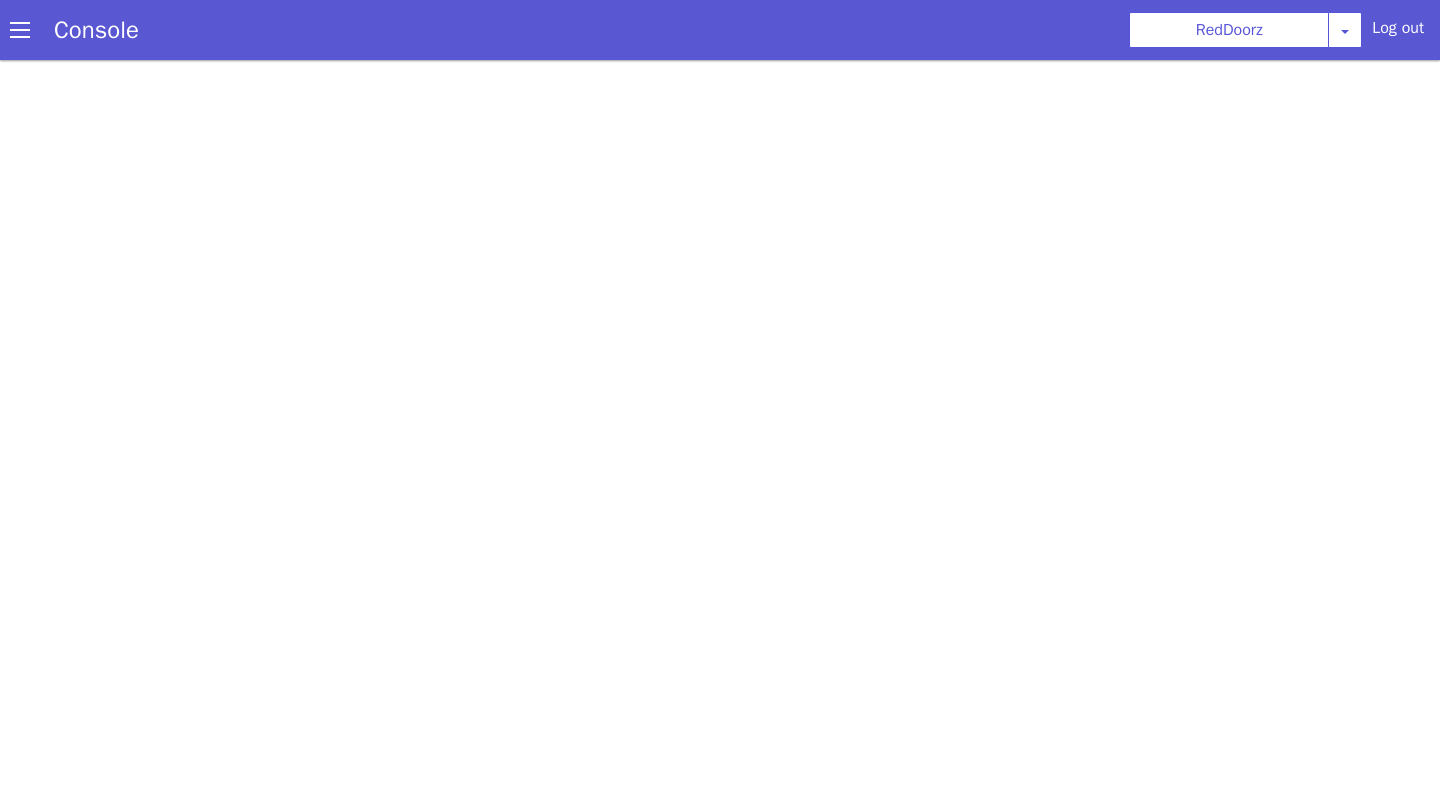 scroll, scrollTop: 0, scrollLeft: 0, axis: both 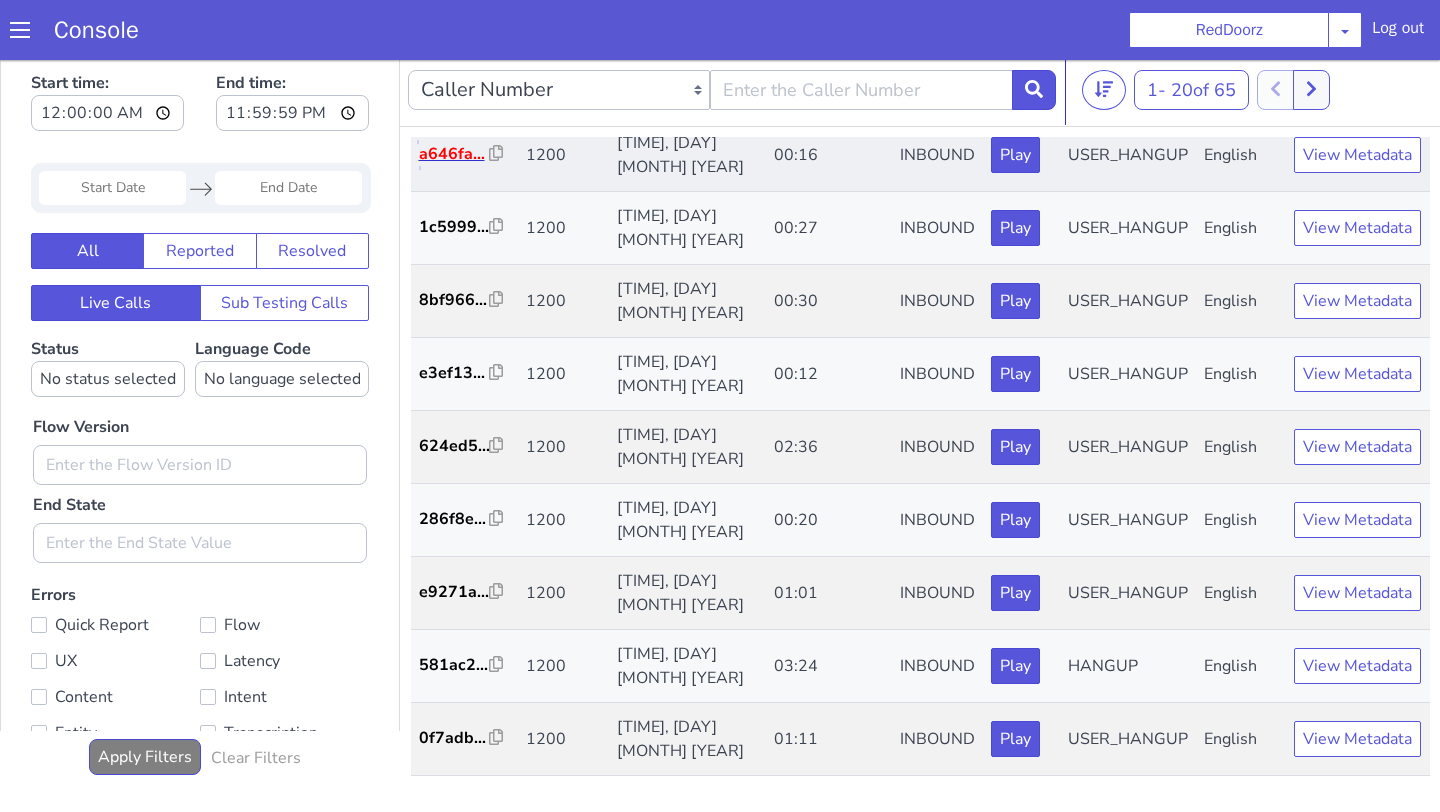 click on "a646fa..." at bounding box center (454, 154) 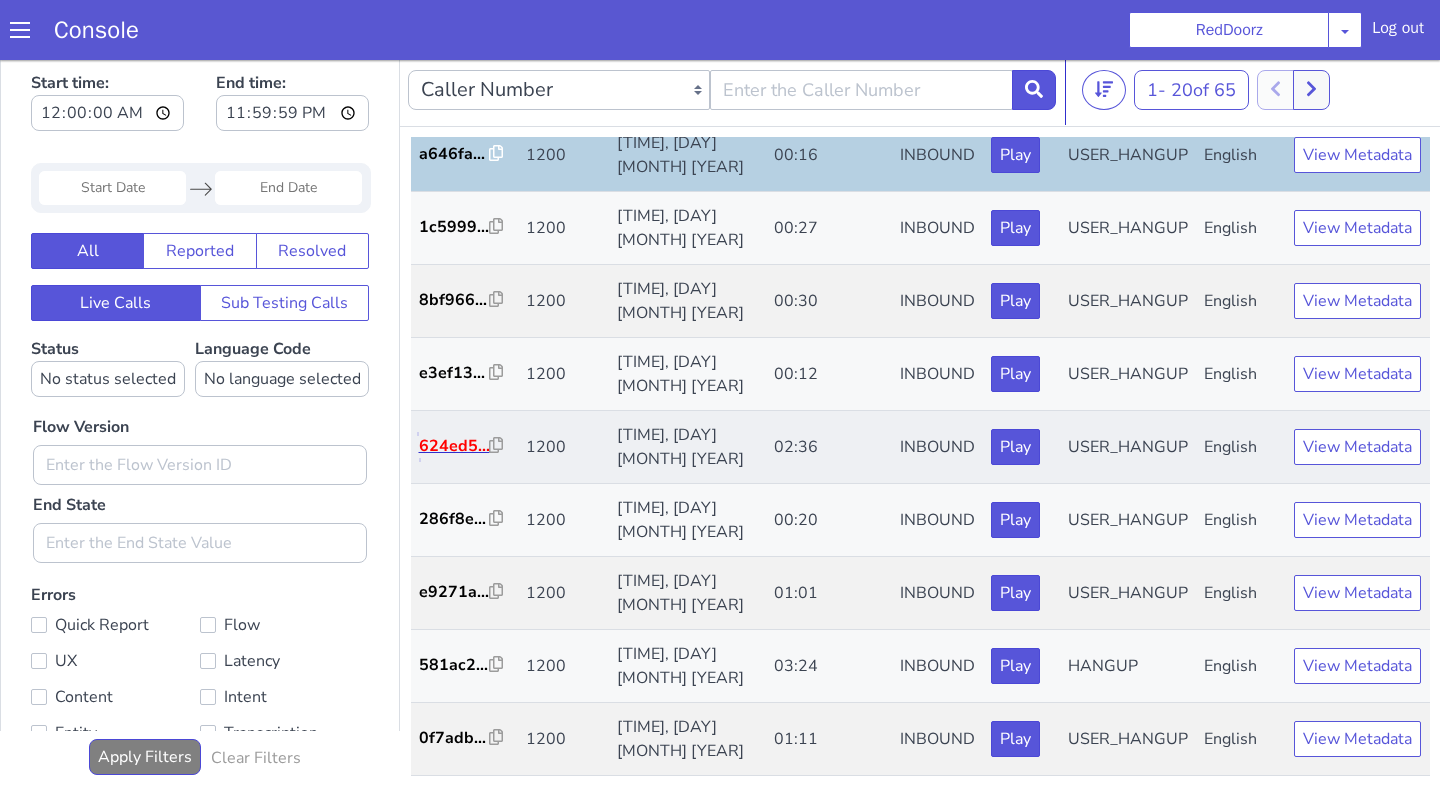 click on "624ed5..." at bounding box center [454, 446] 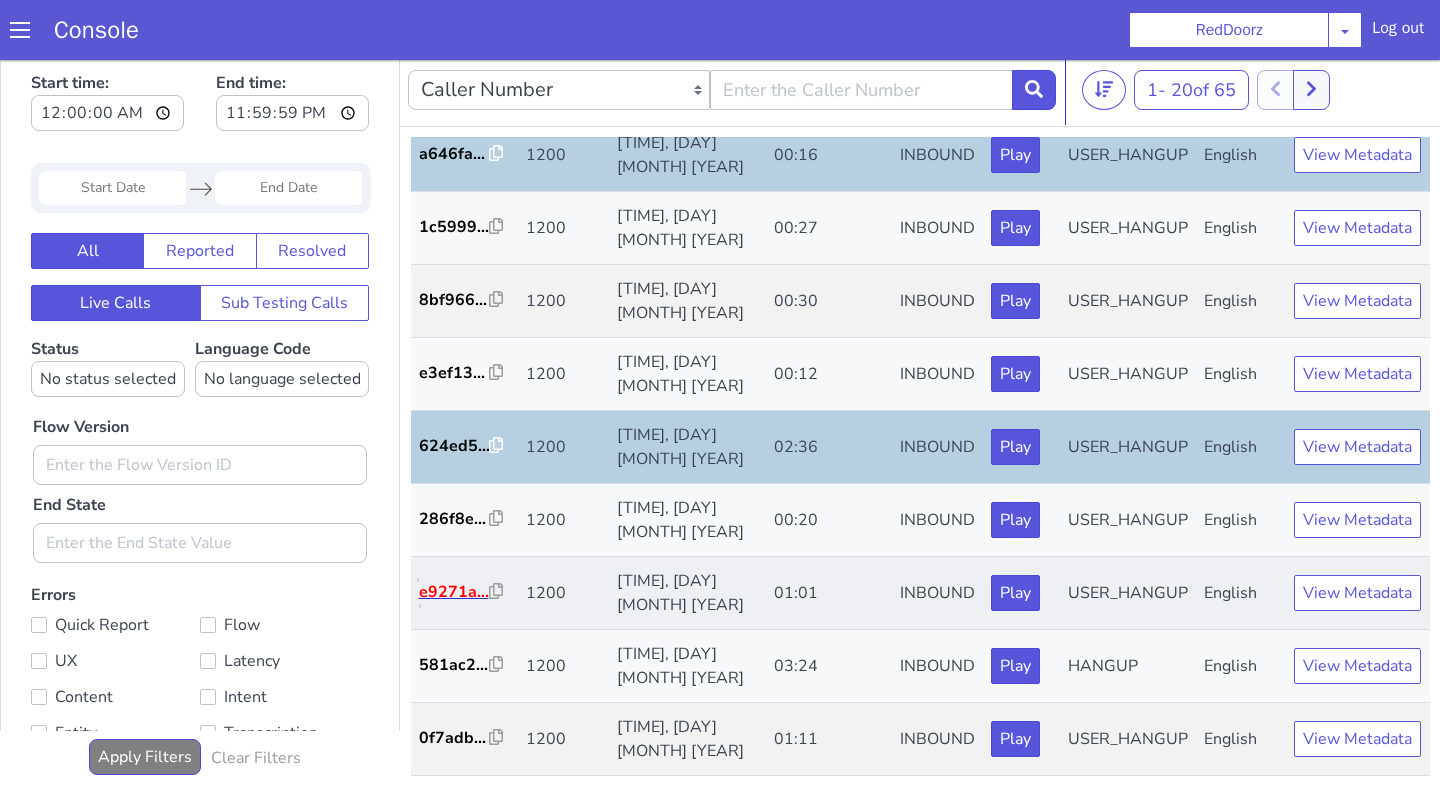 click on "e9271a..." at bounding box center (454, 592) 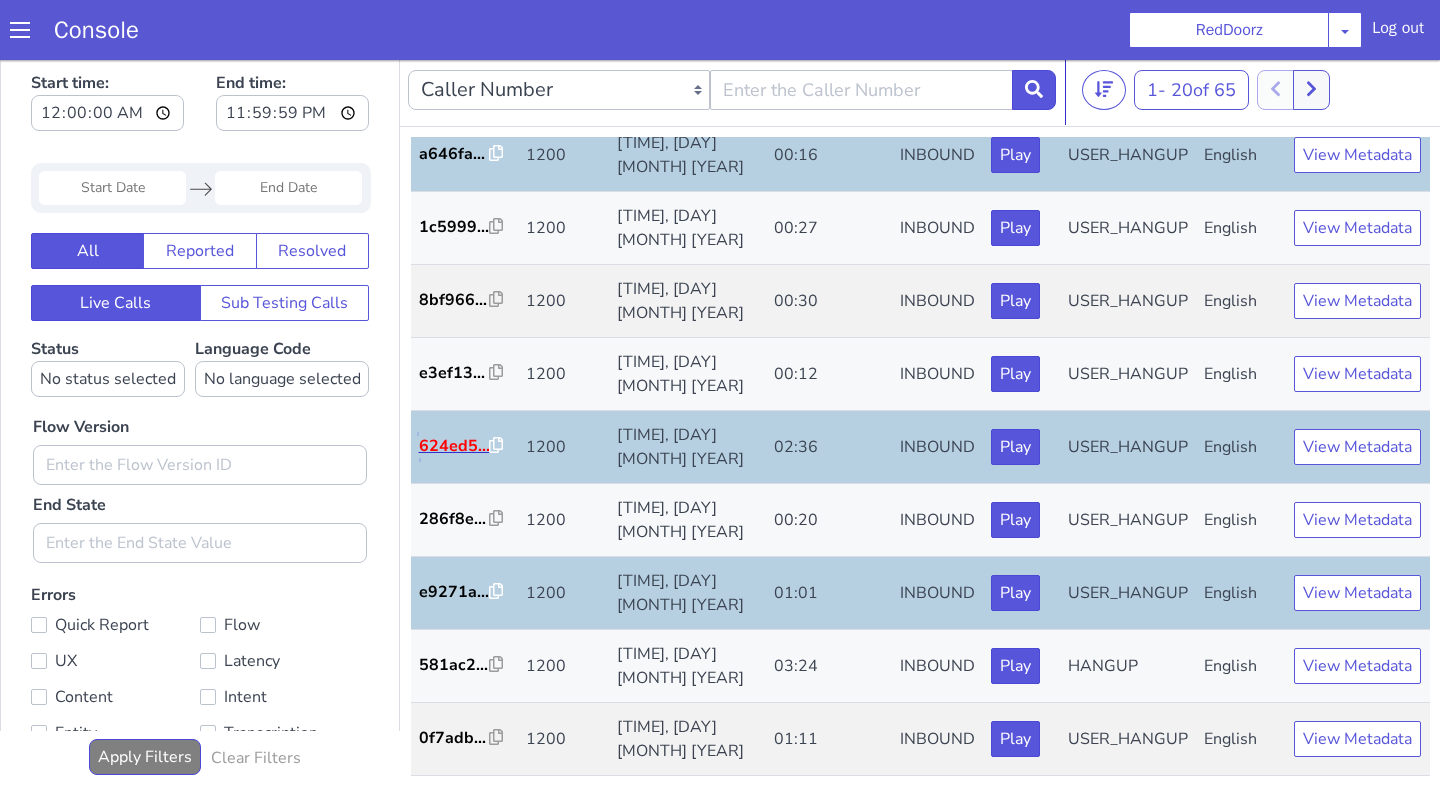 click on "624ed5..." at bounding box center (454, 446) 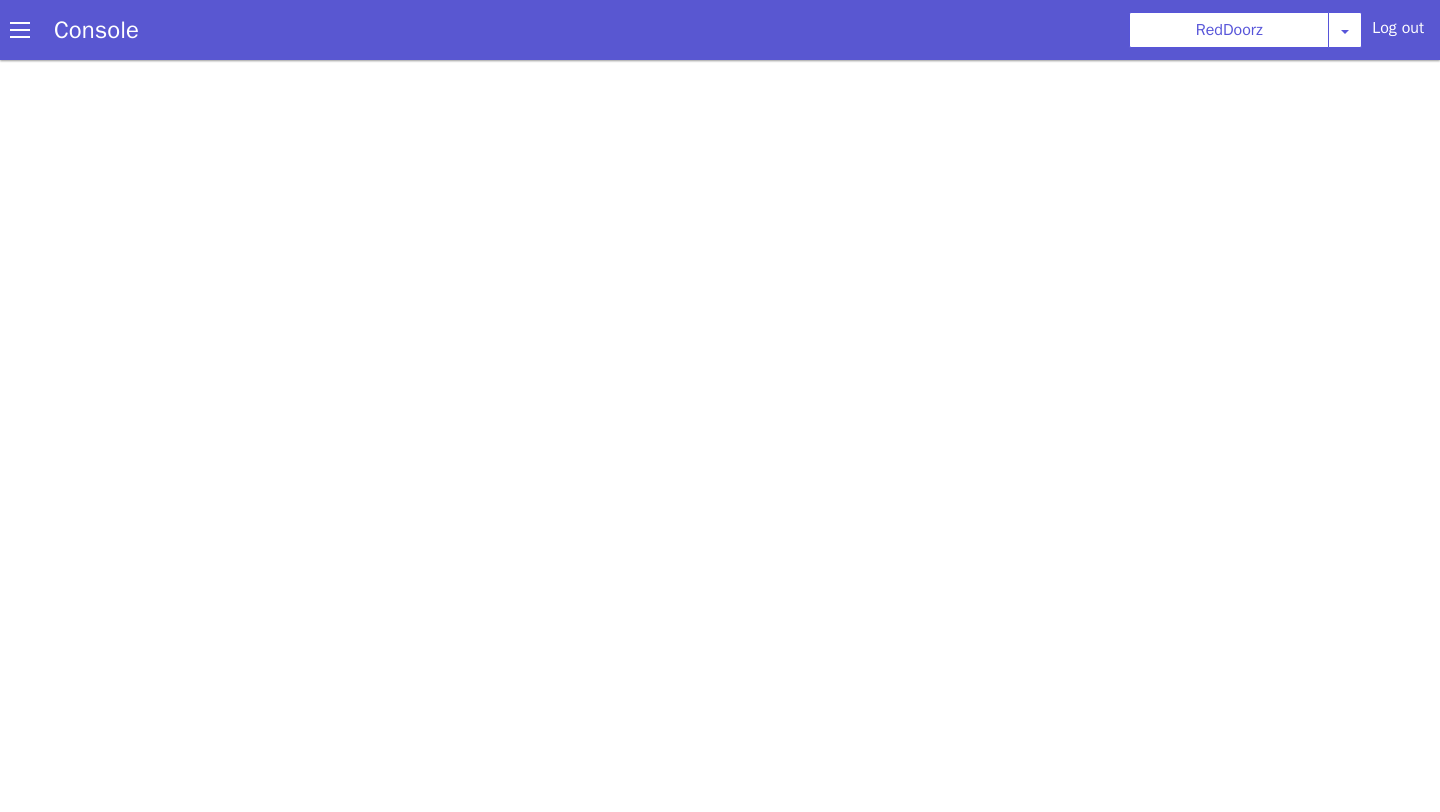 scroll, scrollTop: 0, scrollLeft: 0, axis: both 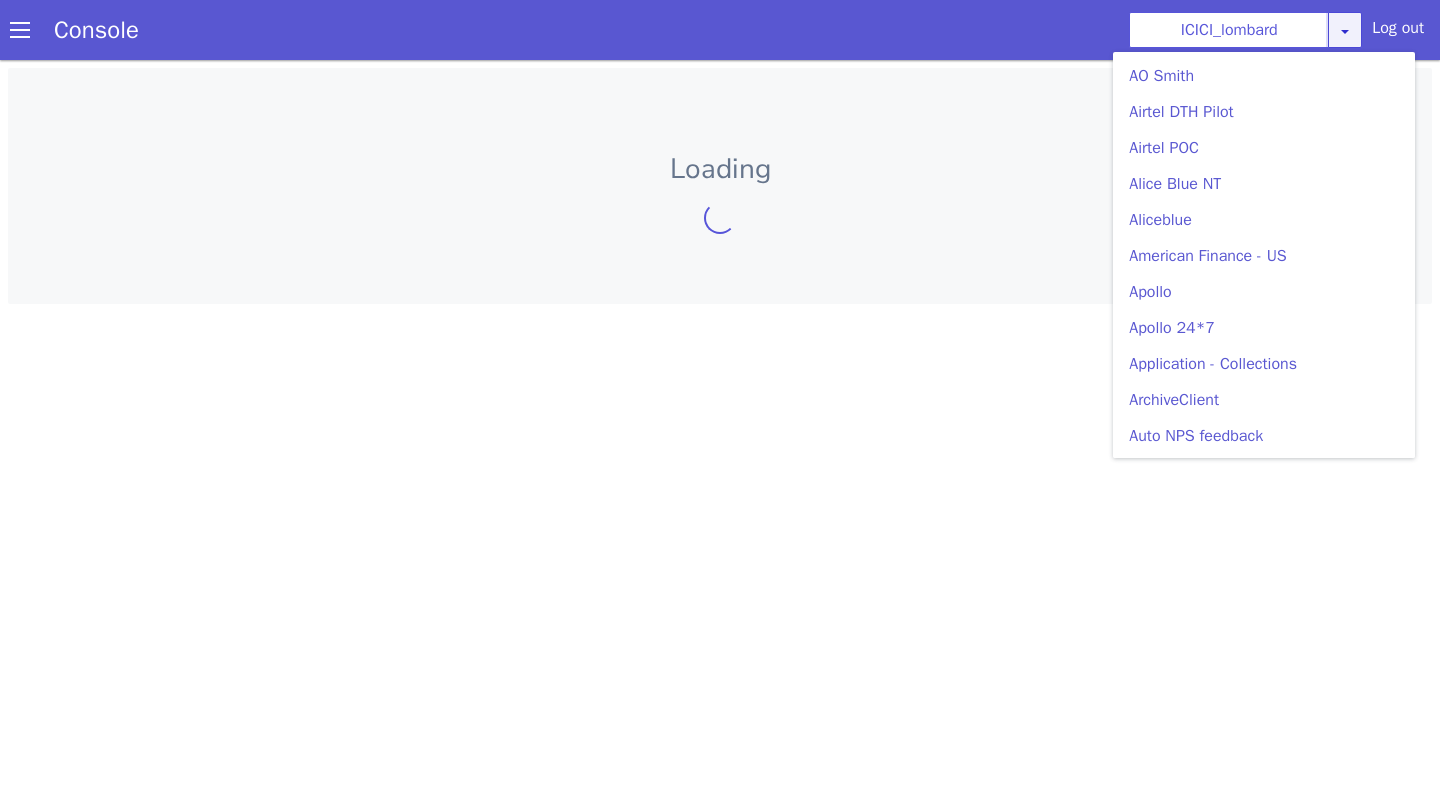 click on "ICICI_lombard AO [LAST] Airtel DTH Pilot Airtel POC Alice Blue NT Aliceblue American Finance - US Apollo Apollo 24*7 Application - Collections ArchiveClient Auto NPS feedback Avaya Devconnect Axis Axis AMC Axis Outbound BAGIC BALIC BALIC Old 2 Bajaj Autofinance Bajaj Fin Banking Demo Barbeque Nation Buy Now Pay Later Cars24 Cashe Central Bank of India Charles Tyrwhitt Cholamandalam Finance Consumer Durables Coverfox Covid19 Helpline Credgenics CreditMate DPDzero DUMMY Data collection Demo - Collections Dish TV E2E_VB_PAMS_India ERCM Emeritus Eureka Forbes - LQ FFAM360 - US Familiarity Farming_Axis Finaccel Flipkart Flow Templates Fusion Microfinance Giorgos_TestBot Great Learning Grievance Bot HDB Finance HDFC HDFC Ergo HDFC Freedom CC HDFC Life Demo HDFC Securities Hathway Internet Hathway V2 Home Credit IBM IBM Banking Demo ICICI ICICI Bank Outbound ICICI Lombard Persistency ICICI Prudential ICICI Securities ICICI_lombard IDFC - Test IDFC First Bank IFFCO Tokio Insurance Iffco Tokio Indiamart Indigo Jarvis" at bounding box center [1245, 30] 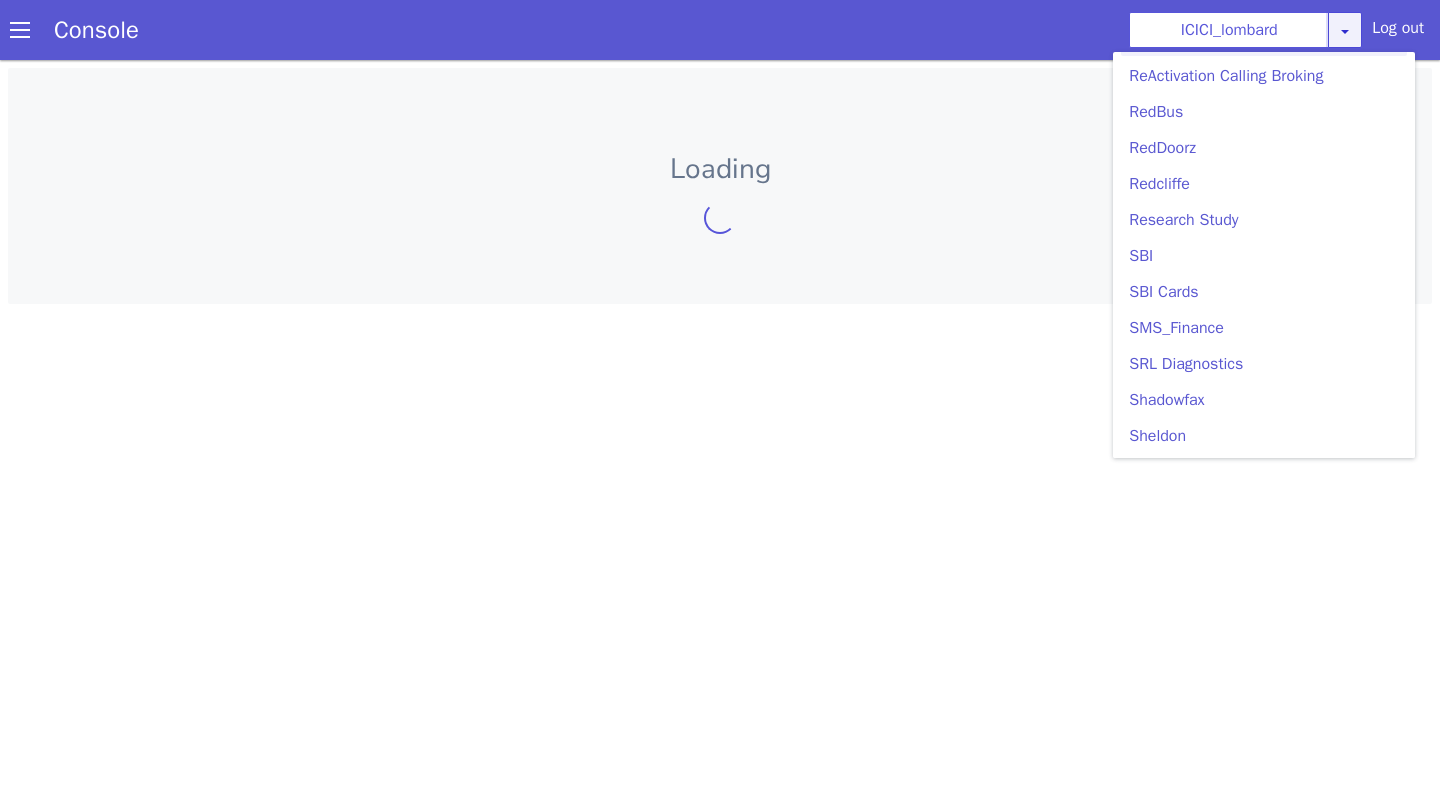 scroll, scrollTop: 4215, scrollLeft: 0, axis: vertical 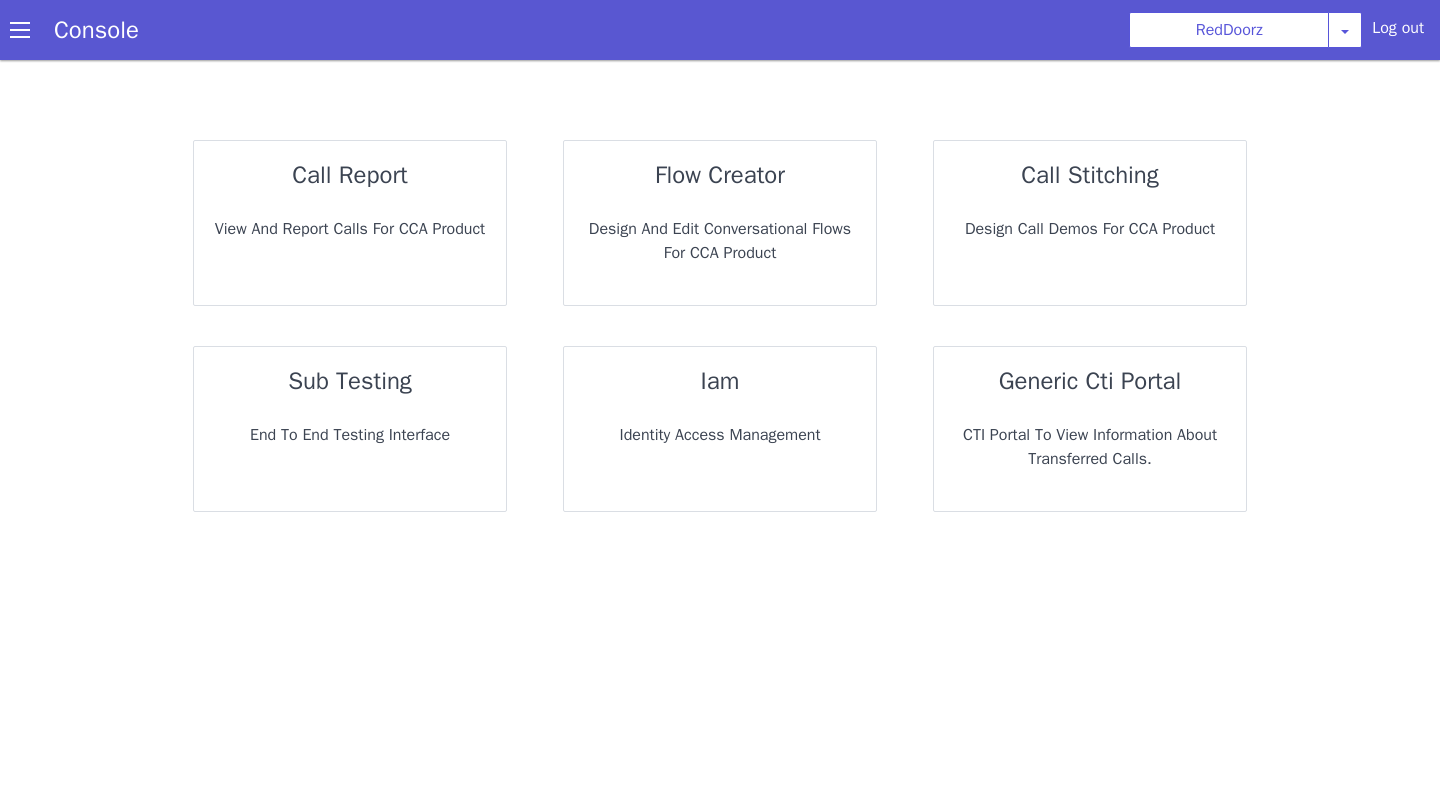 click on "call report View and report calls for CCA Product" at bounding box center (350, 223) 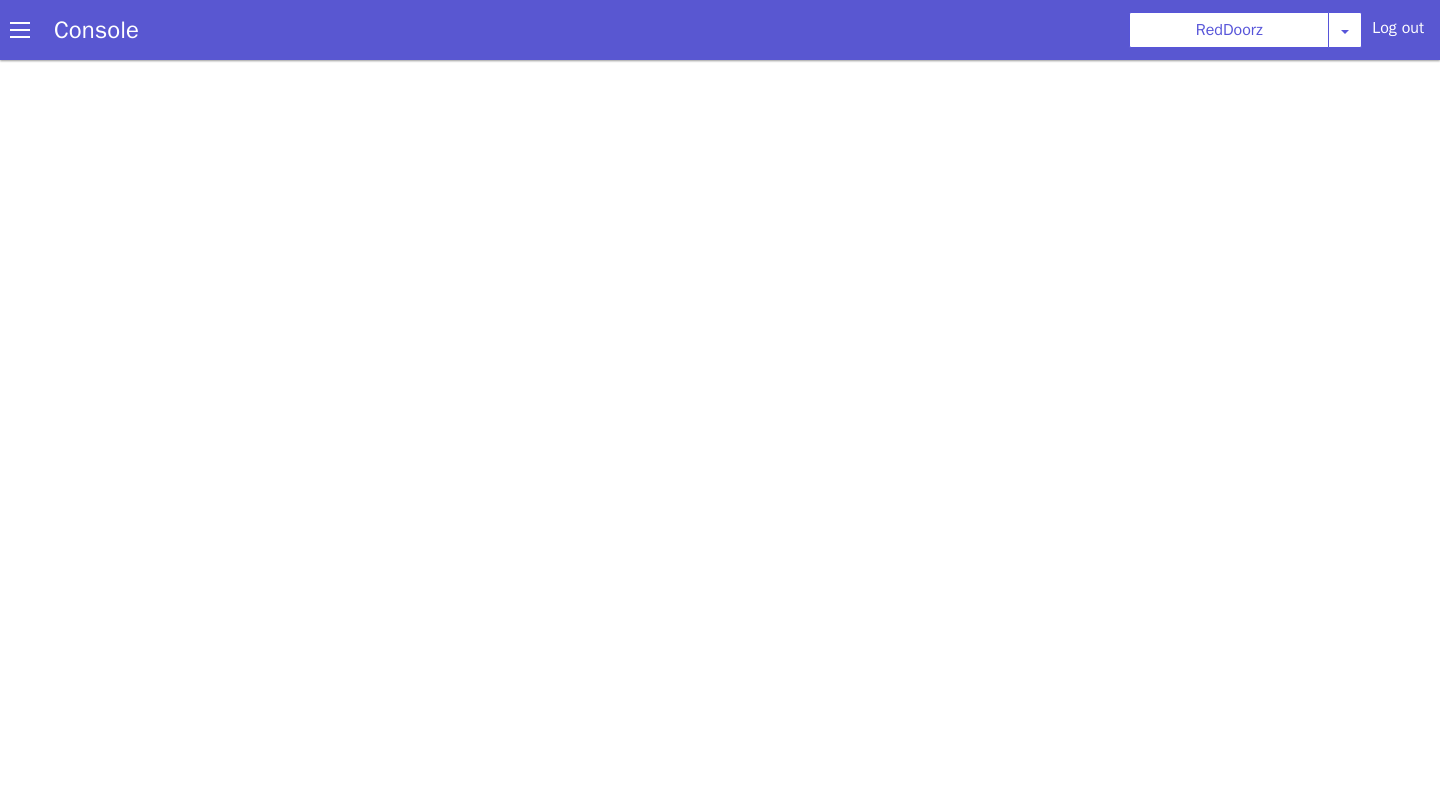 scroll, scrollTop: 0, scrollLeft: 0, axis: both 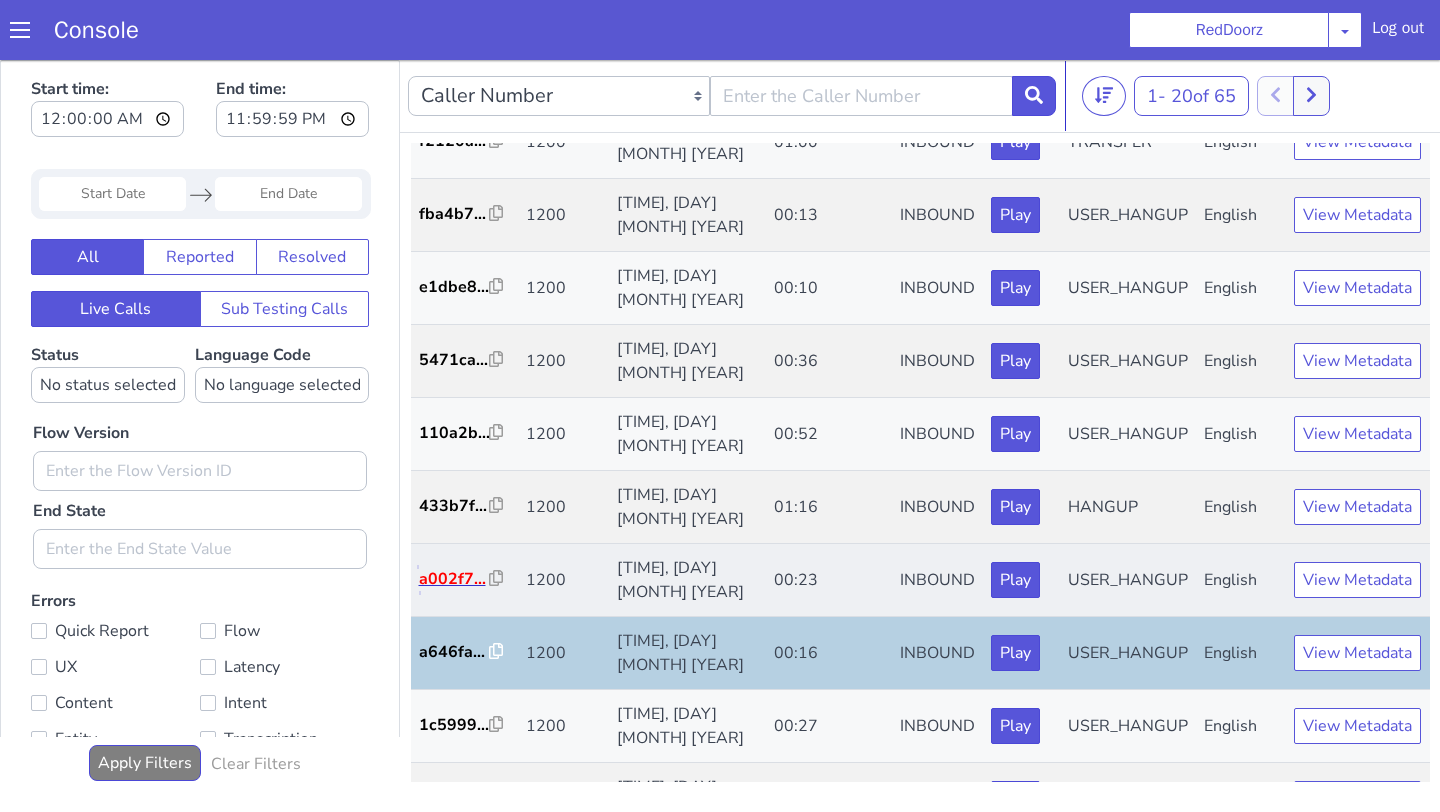 click on "a002f7..." at bounding box center [454, 579] 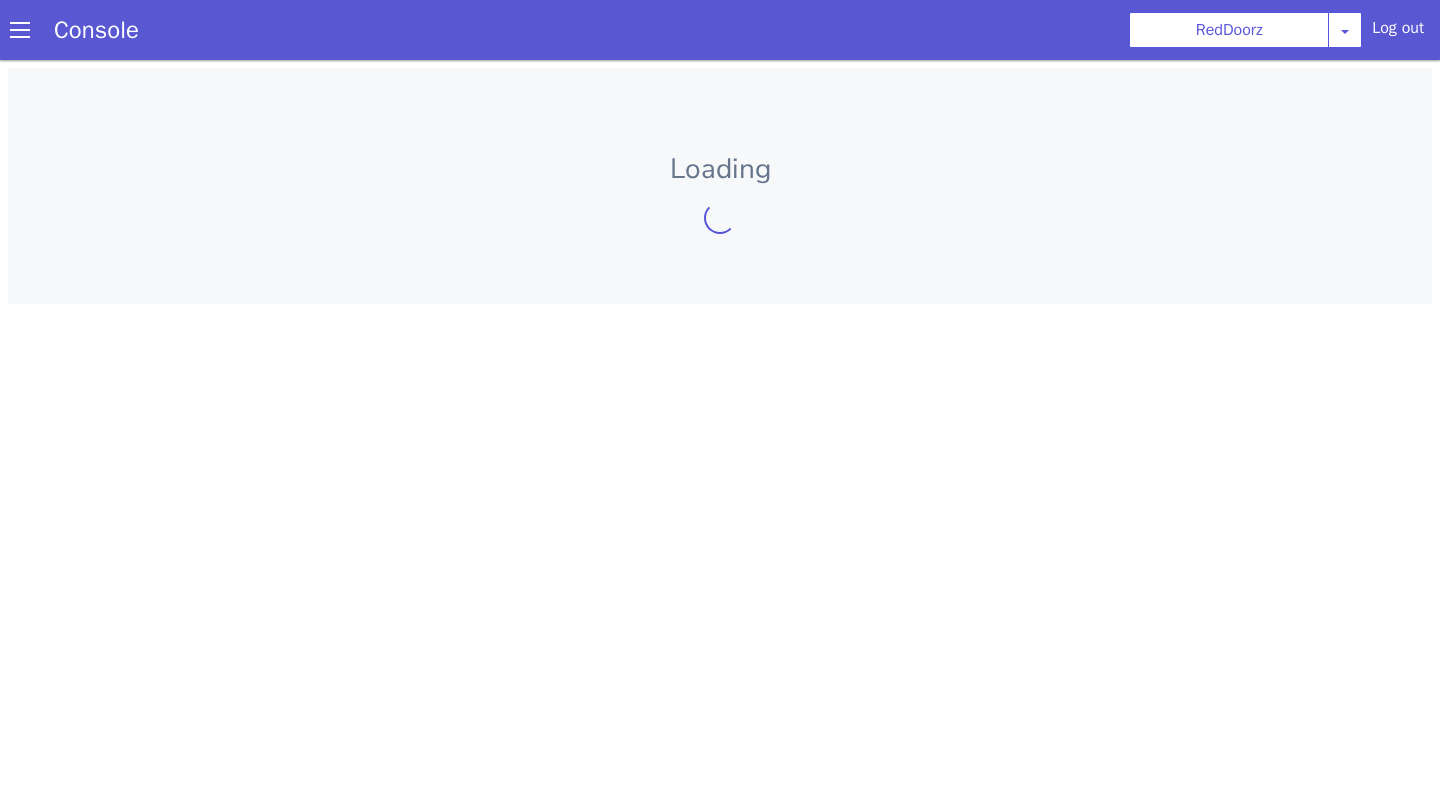 scroll, scrollTop: 0, scrollLeft: 0, axis: both 